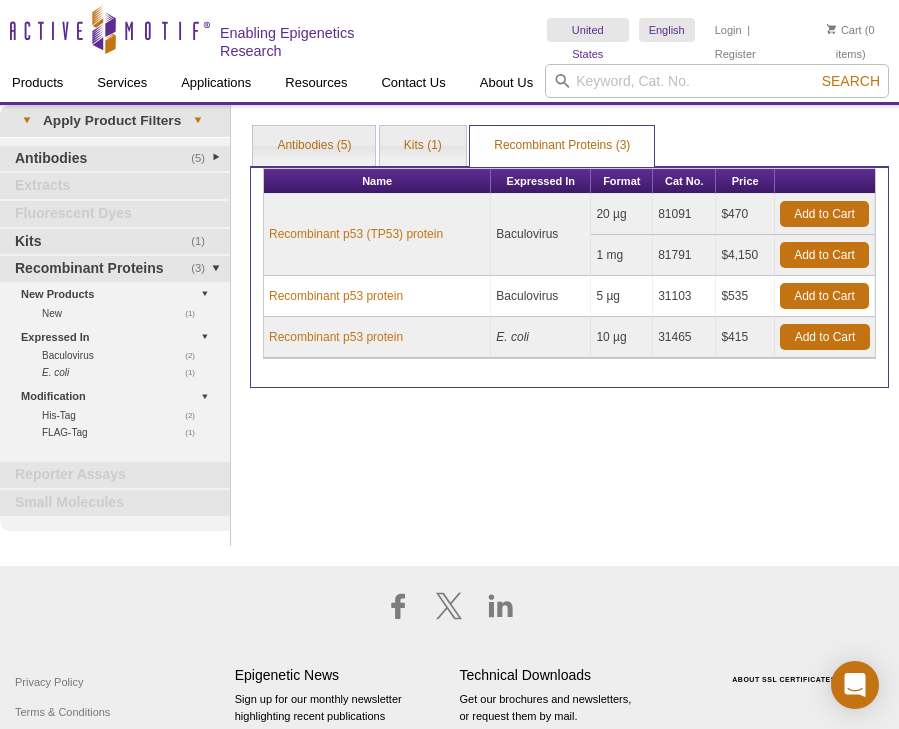scroll, scrollTop: 0, scrollLeft: 0, axis: both 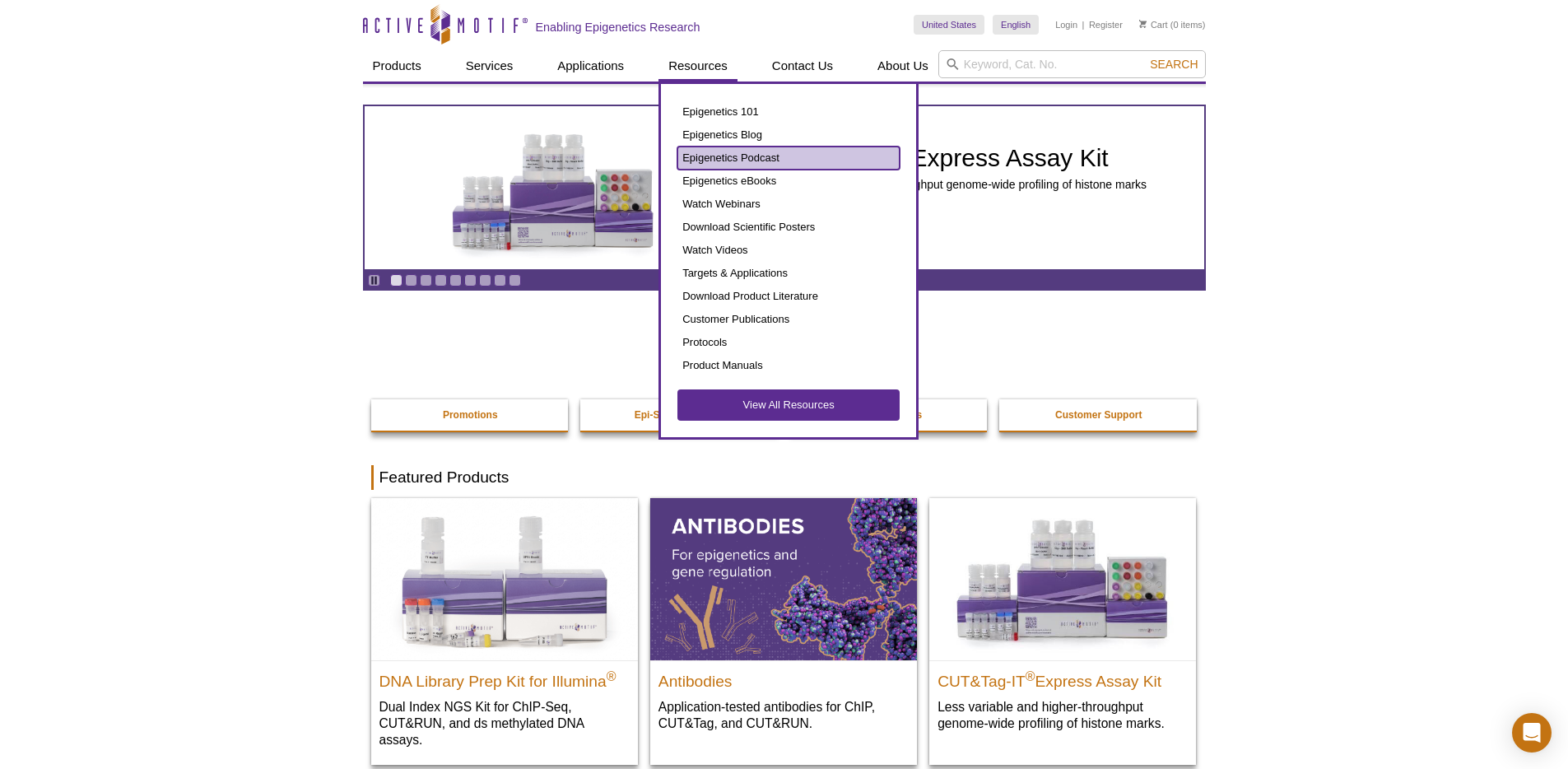 click on "Epigenetics Podcast" at bounding box center [789, 158] 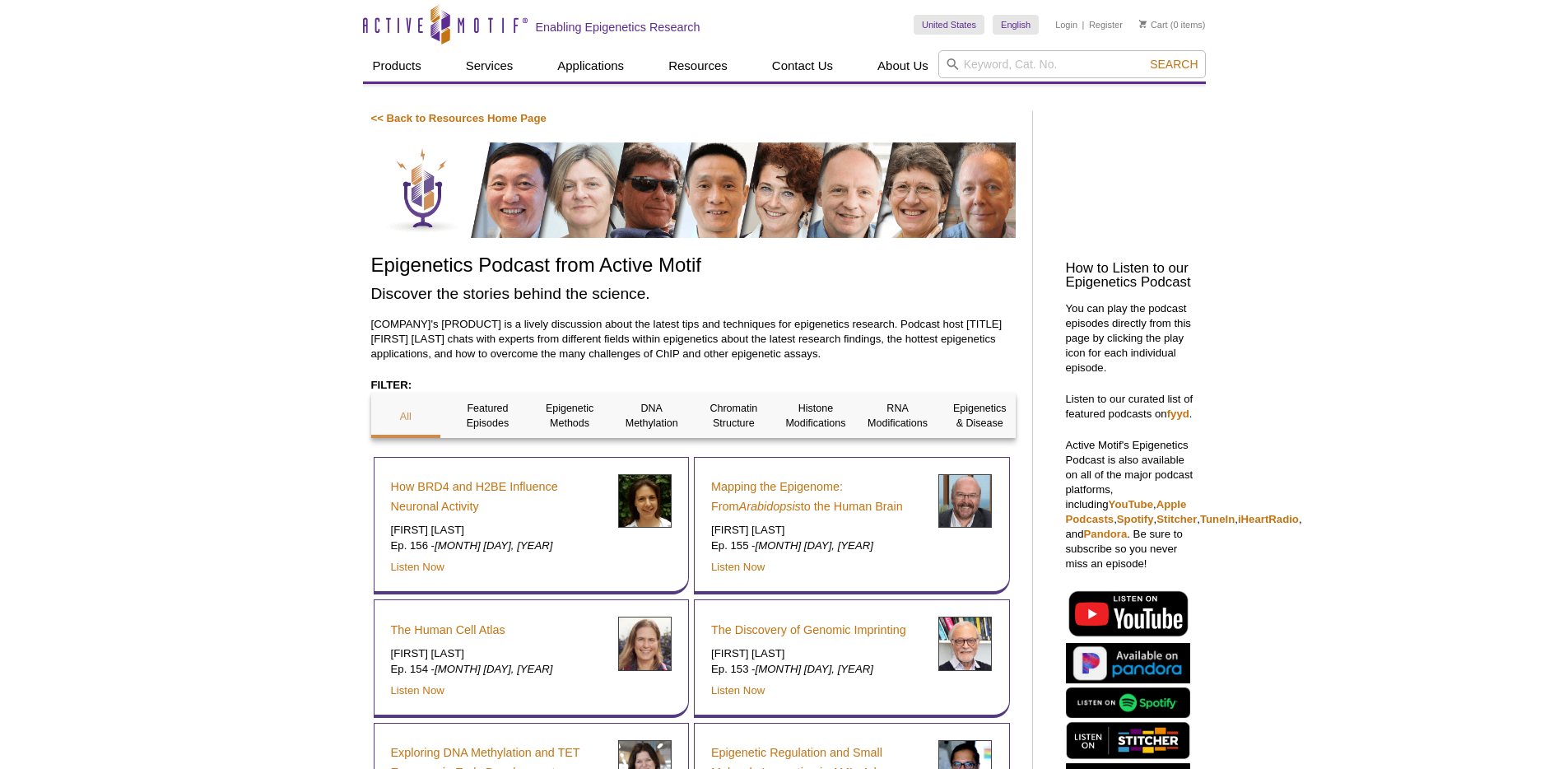 scroll, scrollTop: 0, scrollLeft: 0, axis: both 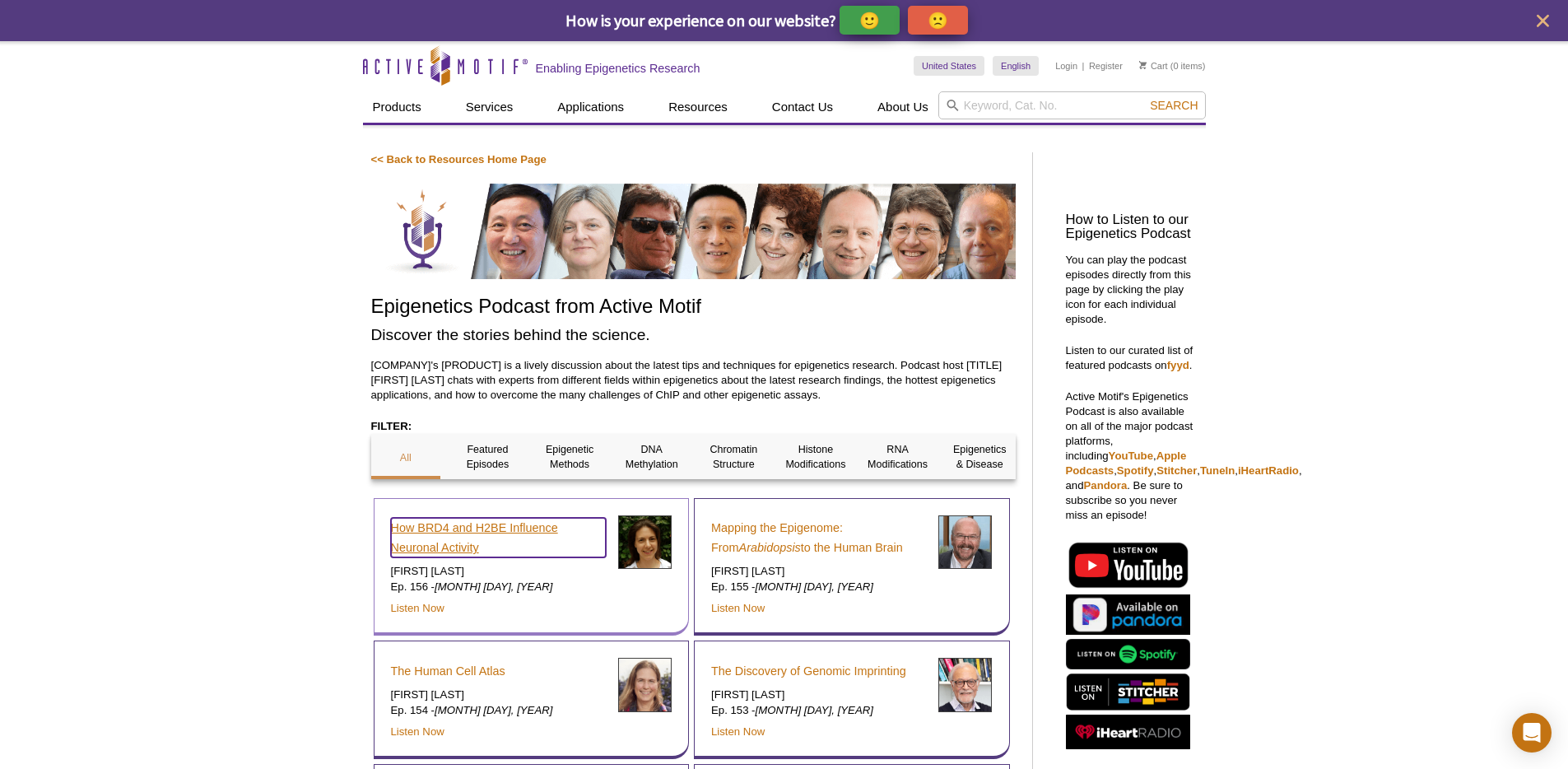 click on "How BRD4 and H2BE Influence Neuronal Activity" at bounding box center [498, 538] 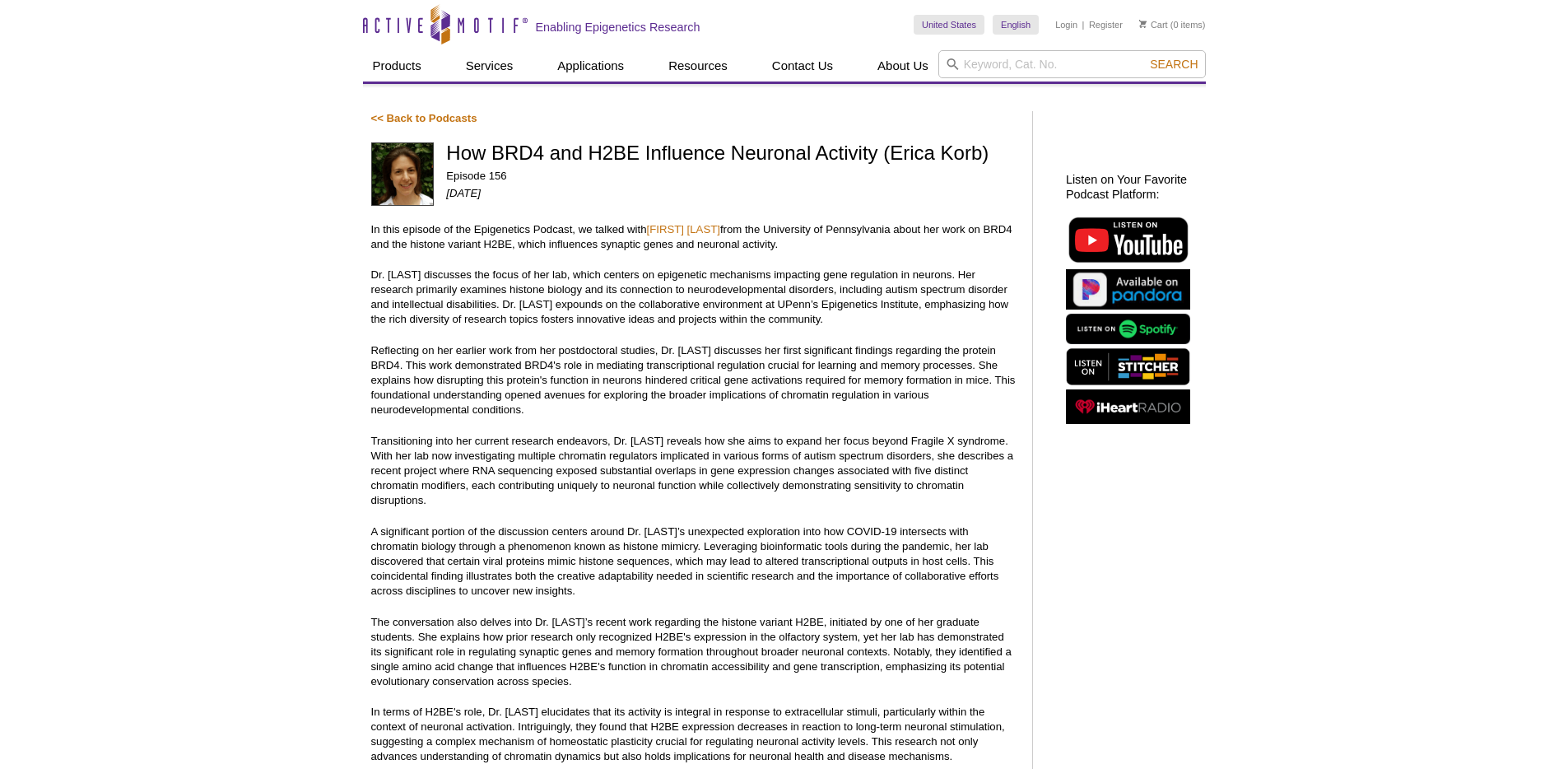 scroll, scrollTop: 0, scrollLeft: 0, axis: both 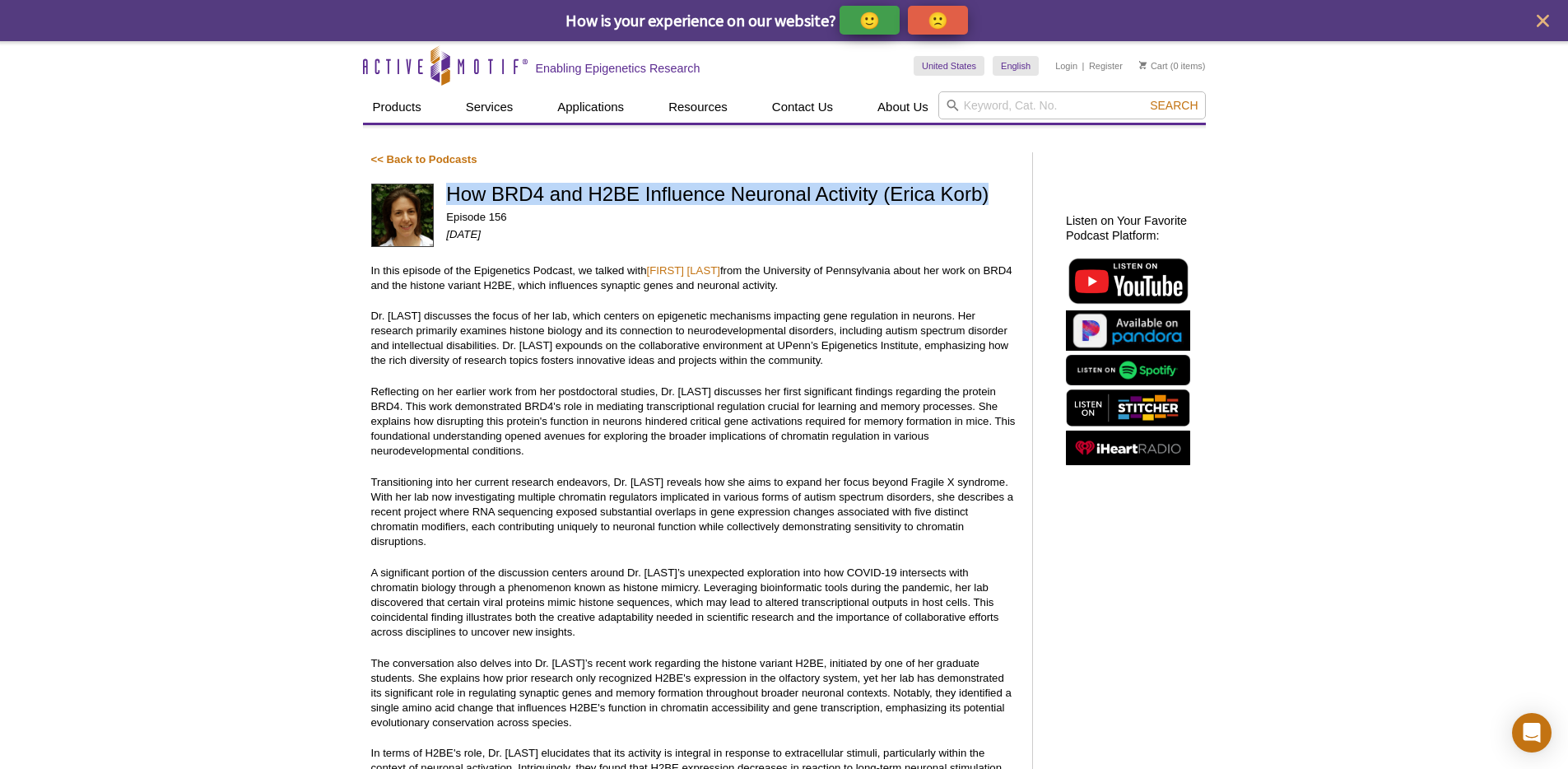 drag, startPoint x: 449, startPoint y: 186, endPoint x: 1015, endPoint y: 189, distance: 566.00795 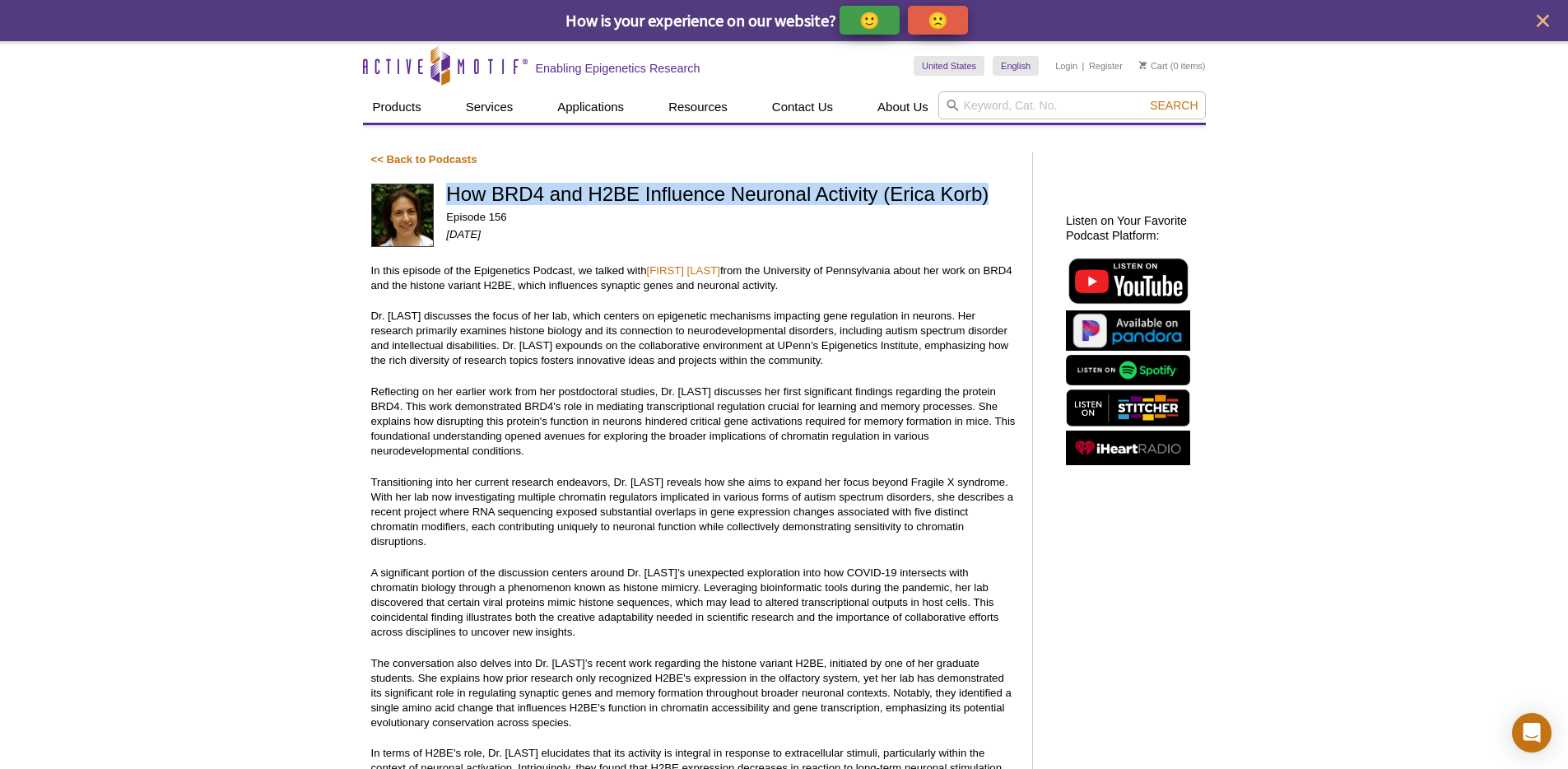 click on "How BRD4 and H2BE Influence Neuronal Activity (Erica Korb)" at bounding box center (731, 195) 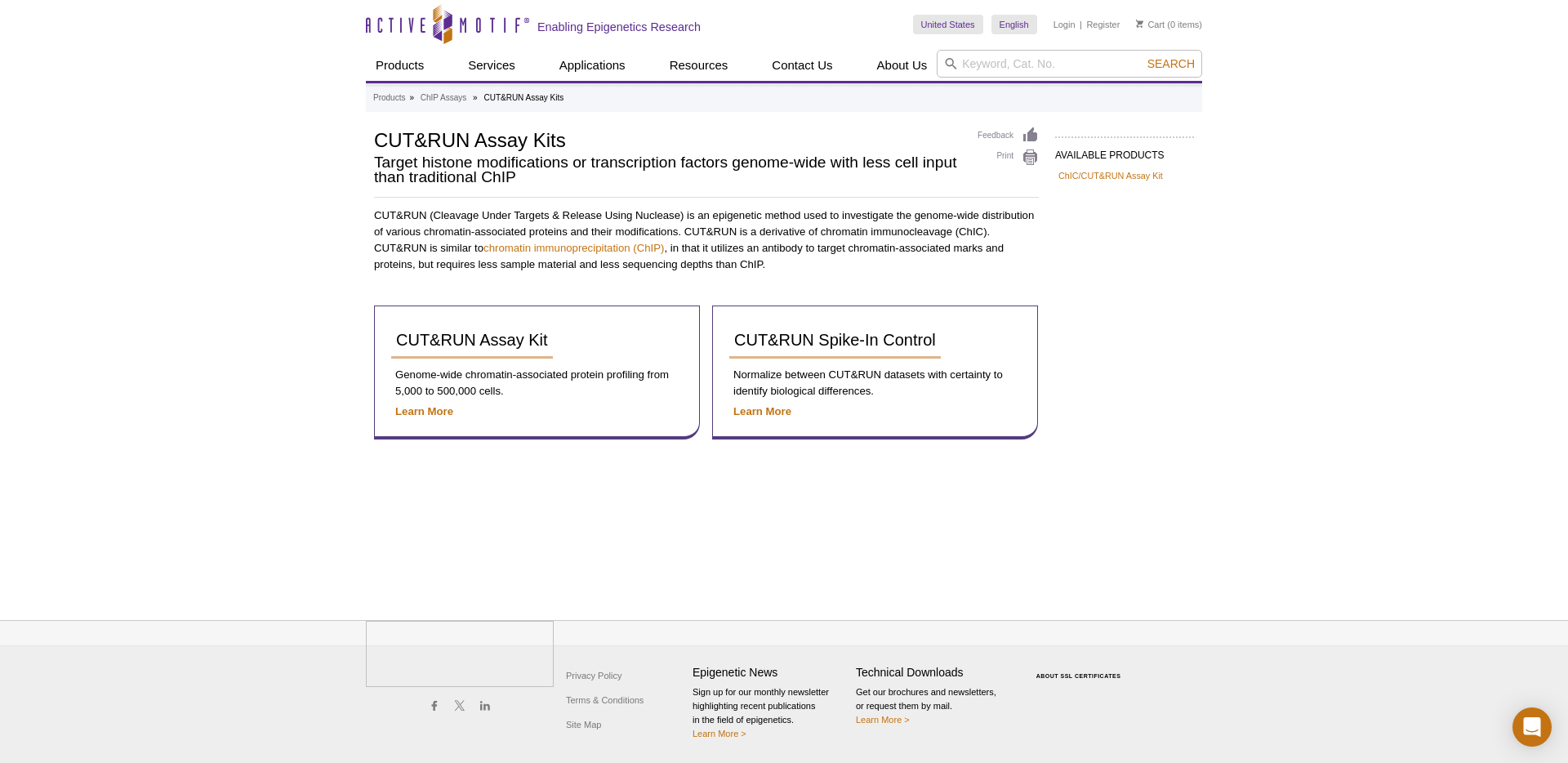 scroll, scrollTop: 0, scrollLeft: 0, axis: both 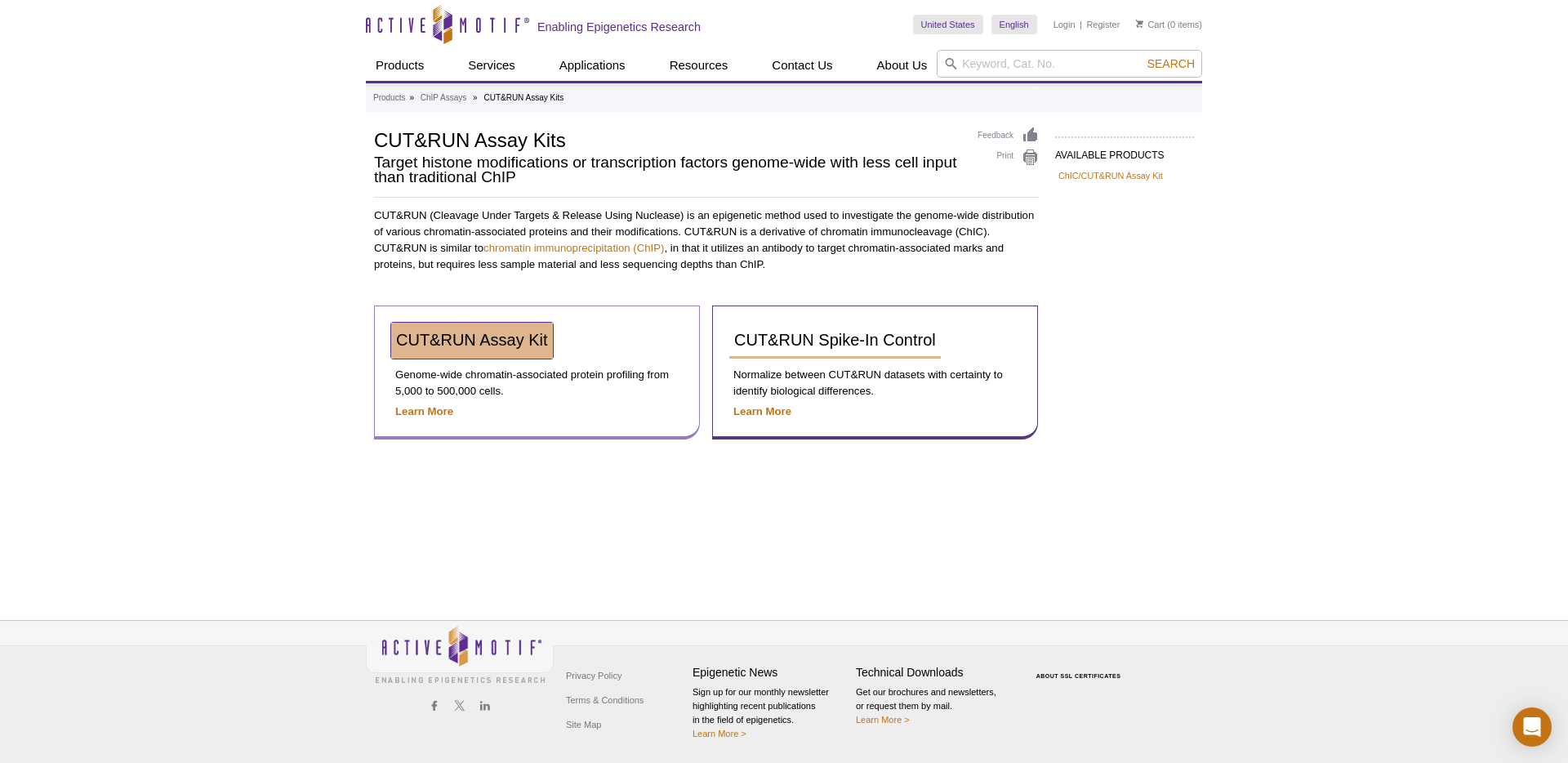 click on "CUT&RUN Assay Kit" at bounding box center [472, 340] 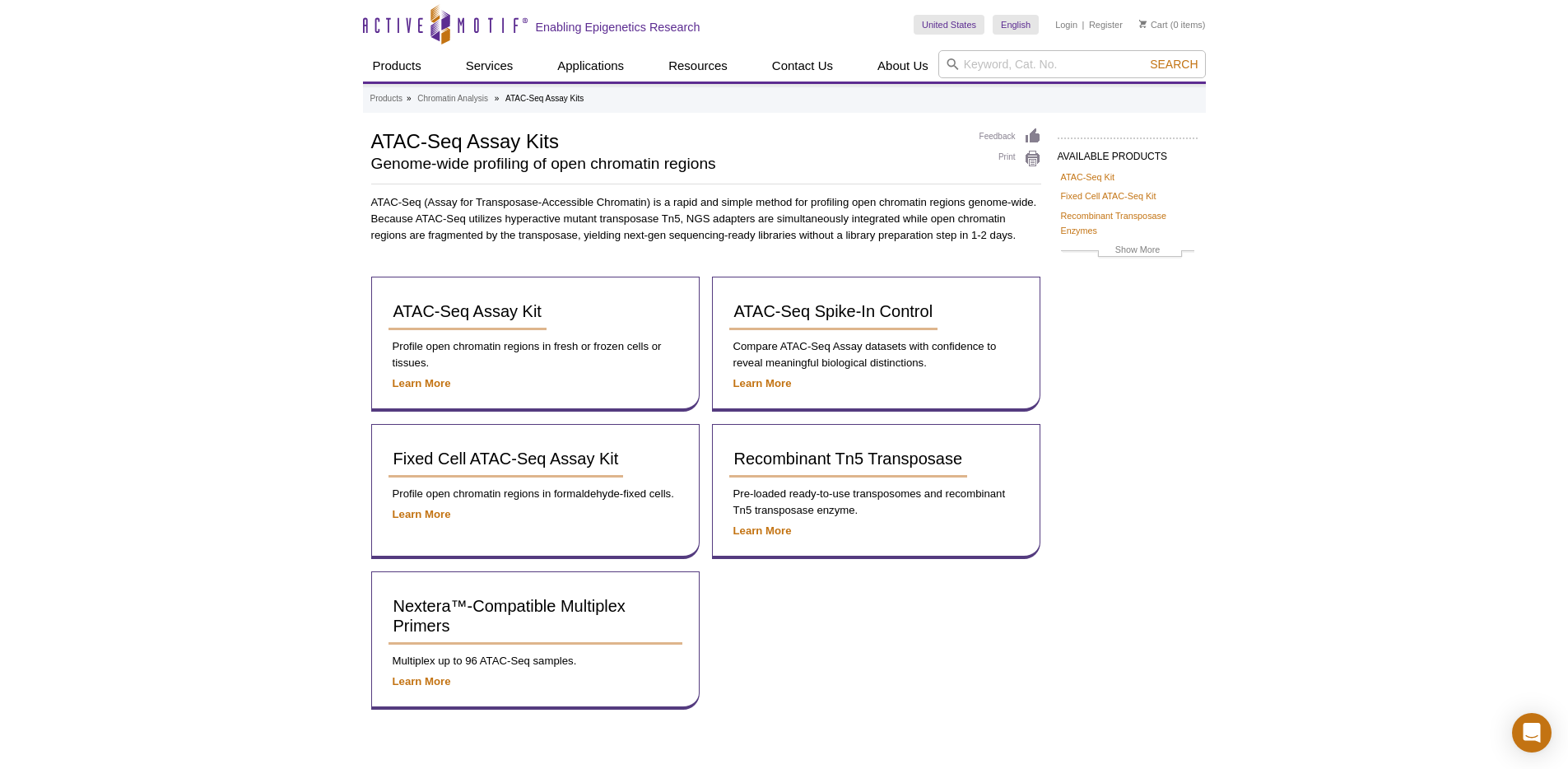 scroll, scrollTop: 0, scrollLeft: 0, axis: both 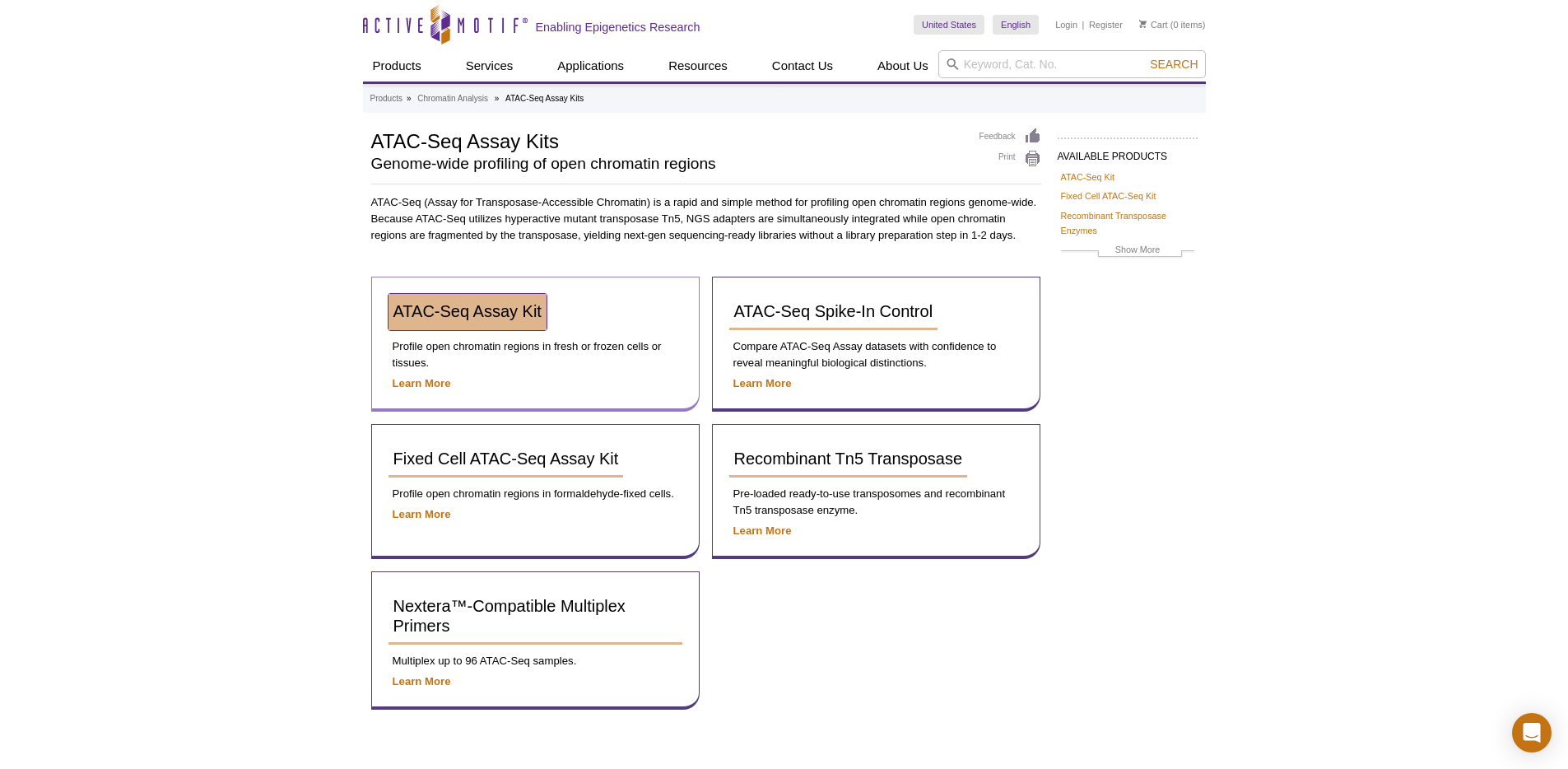 click on "ATAC-Seq Assay Kit" at bounding box center [468, 311] 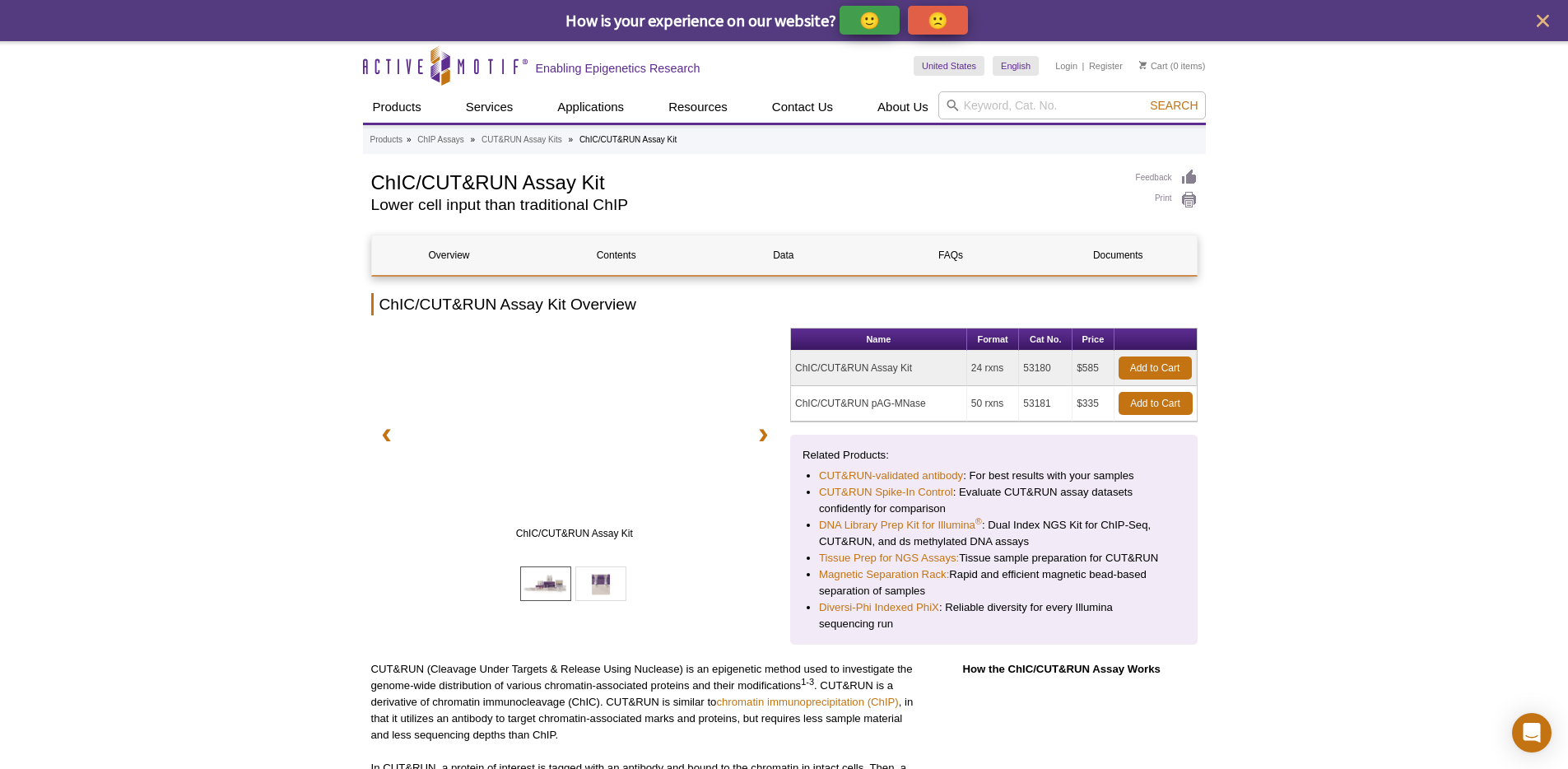 scroll, scrollTop: 0, scrollLeft: 0, axis: both 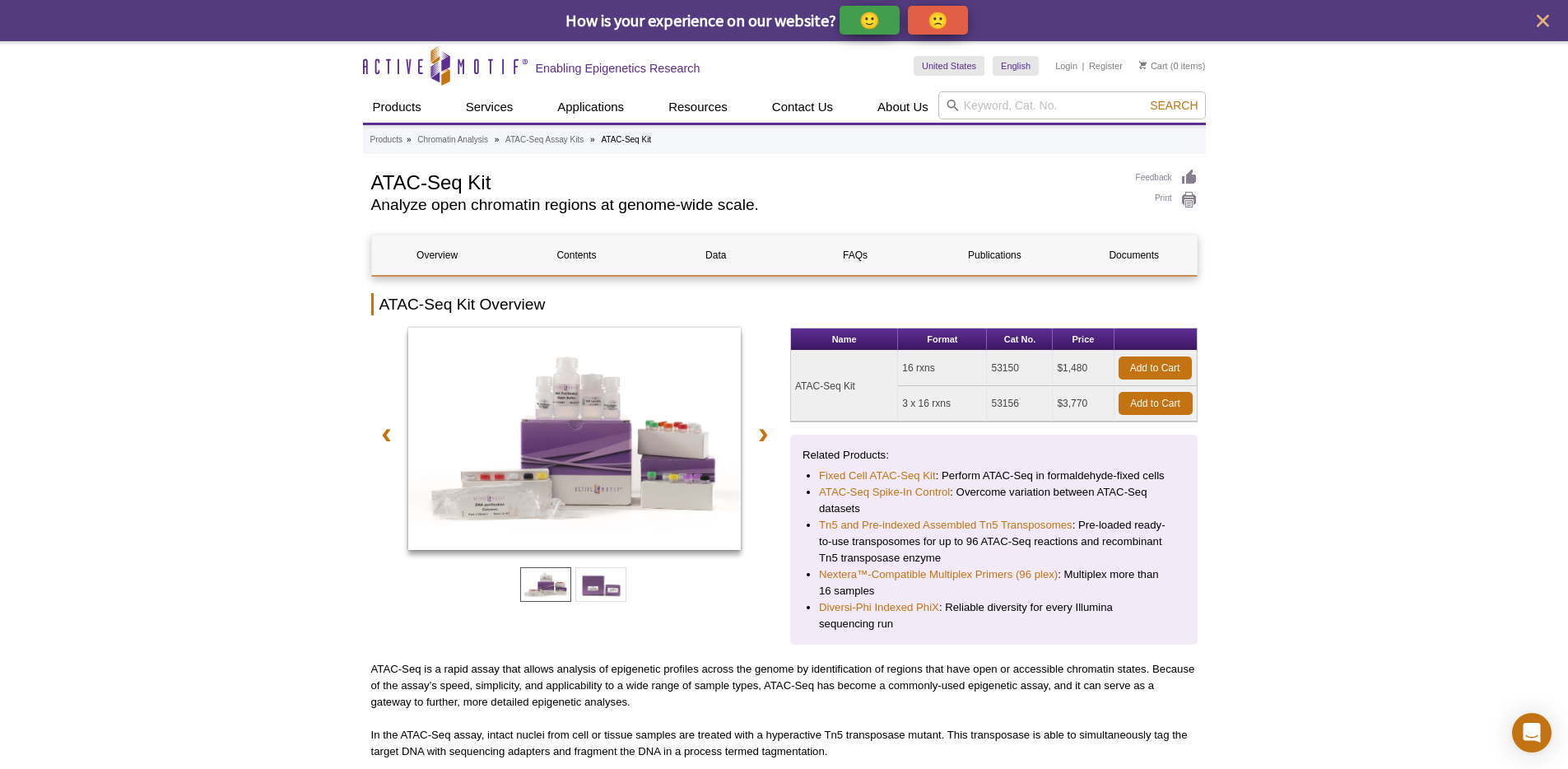 click on "AVAILABLE PRODUCTS
Fixed Cell ATAC-Seq Kit
Recombinant Transposase Enzymes
Nextera™-Compatible Multiplex Primers (96 plex)
Available Products Fixed Cell ATAC-Seq Kit Recombinant Transposase Enzymes Nextera™-Compatible Multiplex Primers (96 plex) Available Products
Feedback
Print
ATAC-Seq Kit
Analyze open chromatin regions at genome-wide scale.
Overview
Contents
Data
FAQs
Publications
Documents
ATAC-Seq Kit Overview
❮   ❯
Name
Format
Cat No.
Price" at bounding box center (784, 2254) 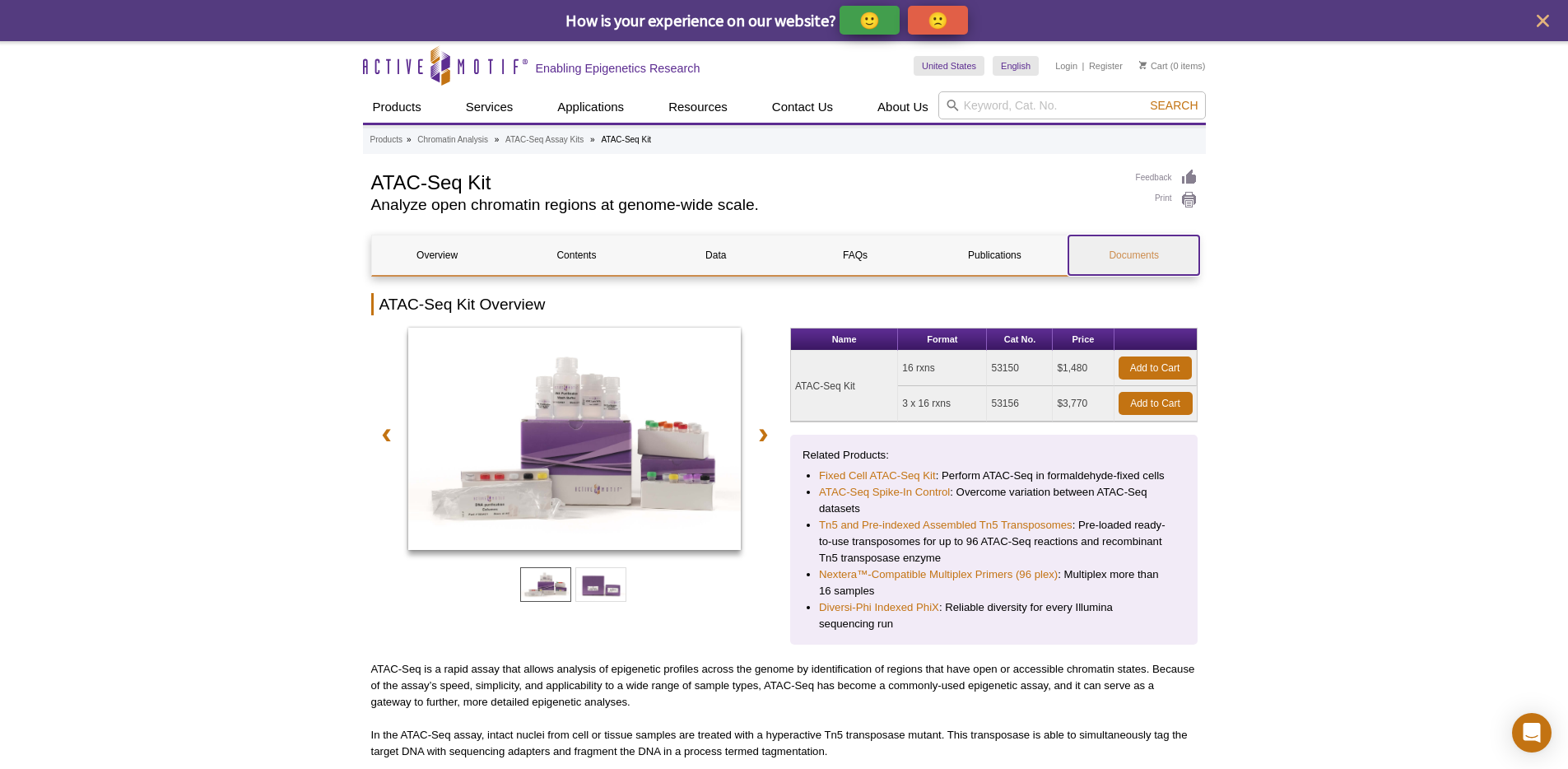 click on "Documents" at bounding box center (1133, 255) 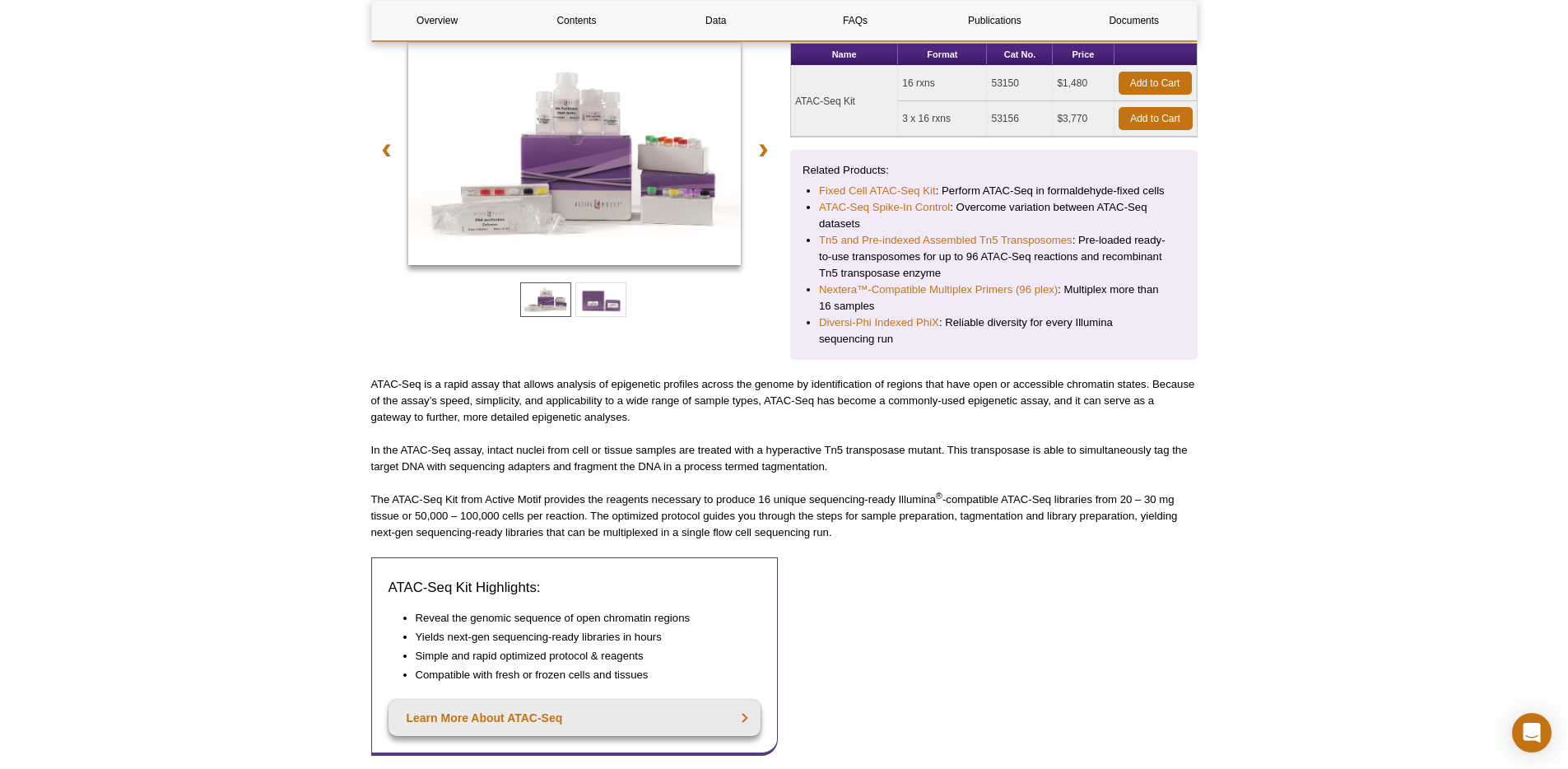 scroll, scrollTop: 0, scrollLeft: 0, axis: both 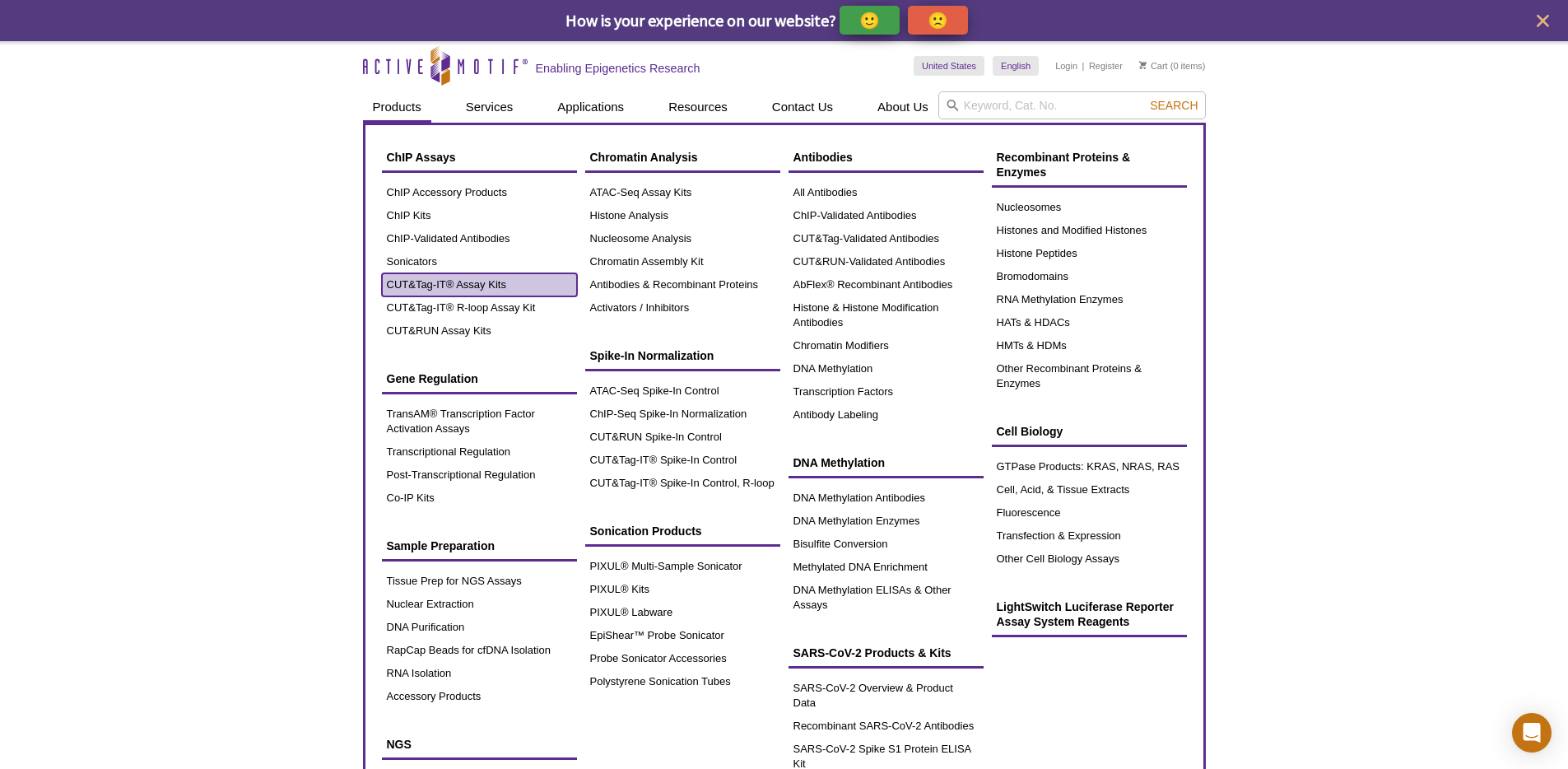 click on "CUT&Tag-IT® Assay Kits" at bounding box center (479, 285) 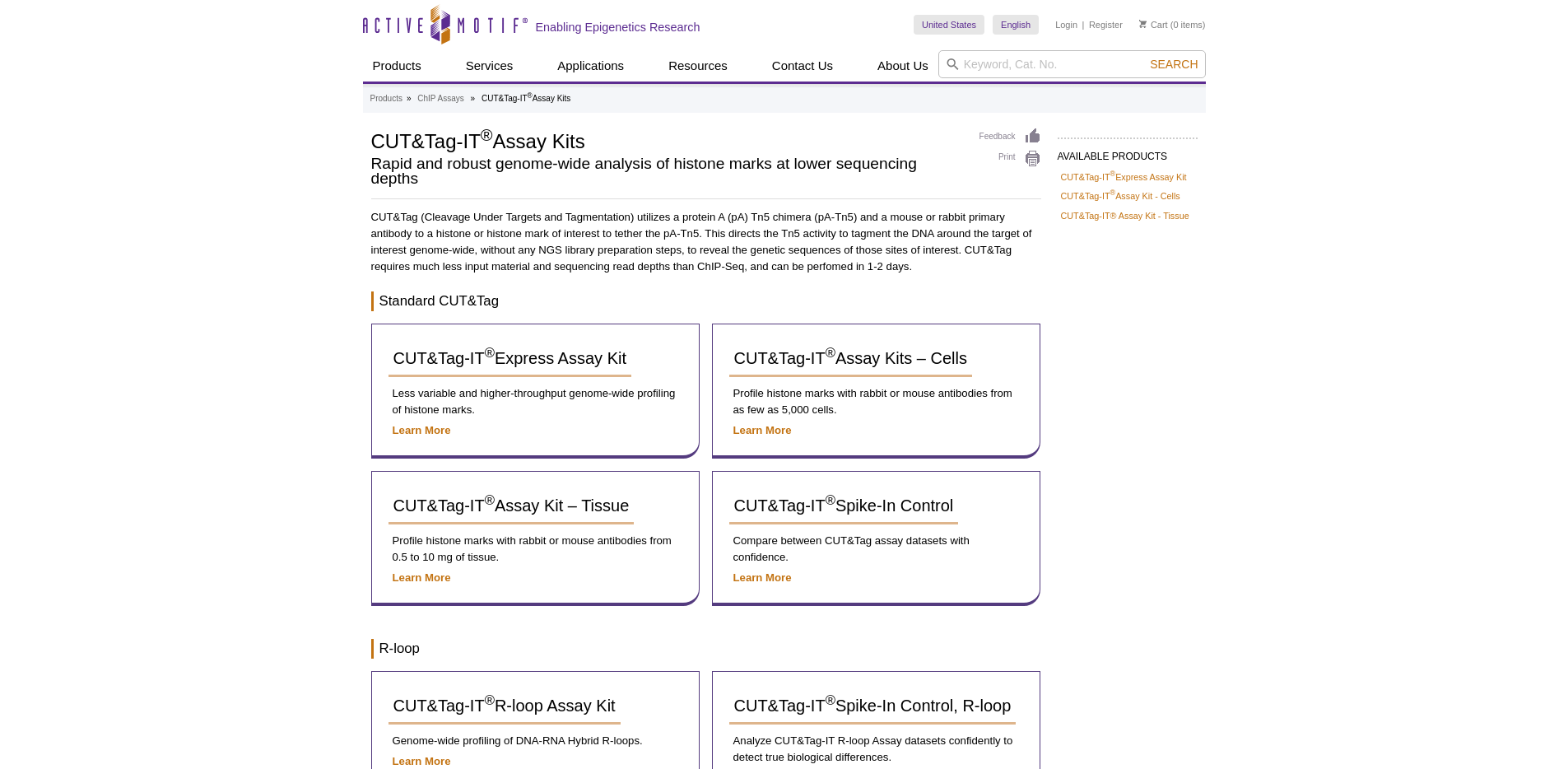 scroll, scrollTop: 0, scrollLeft: 0, axis: both 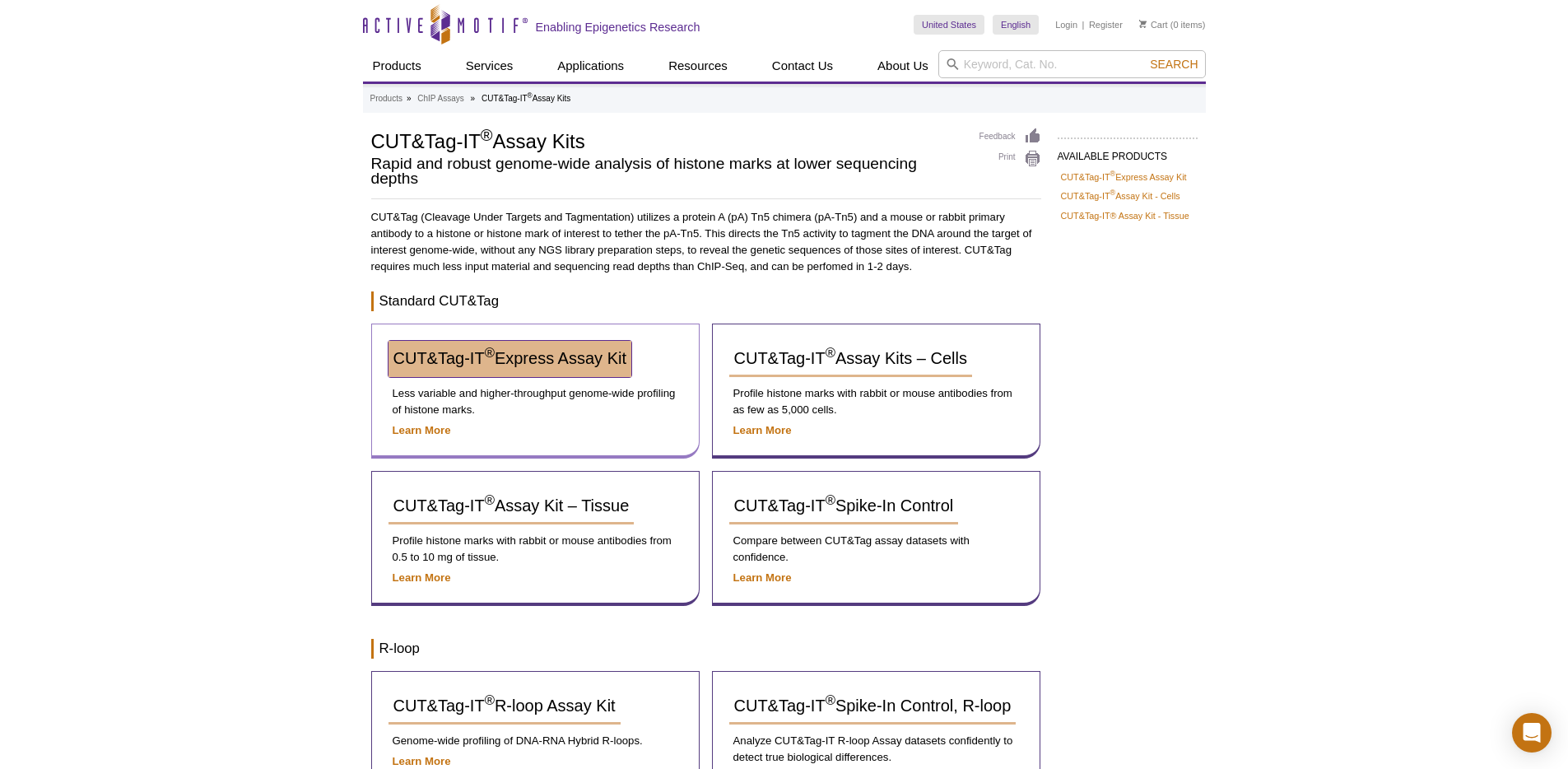 click on "CUT&Tag-IT ®  Express Assay Kit" at bounding box center [509, 359] 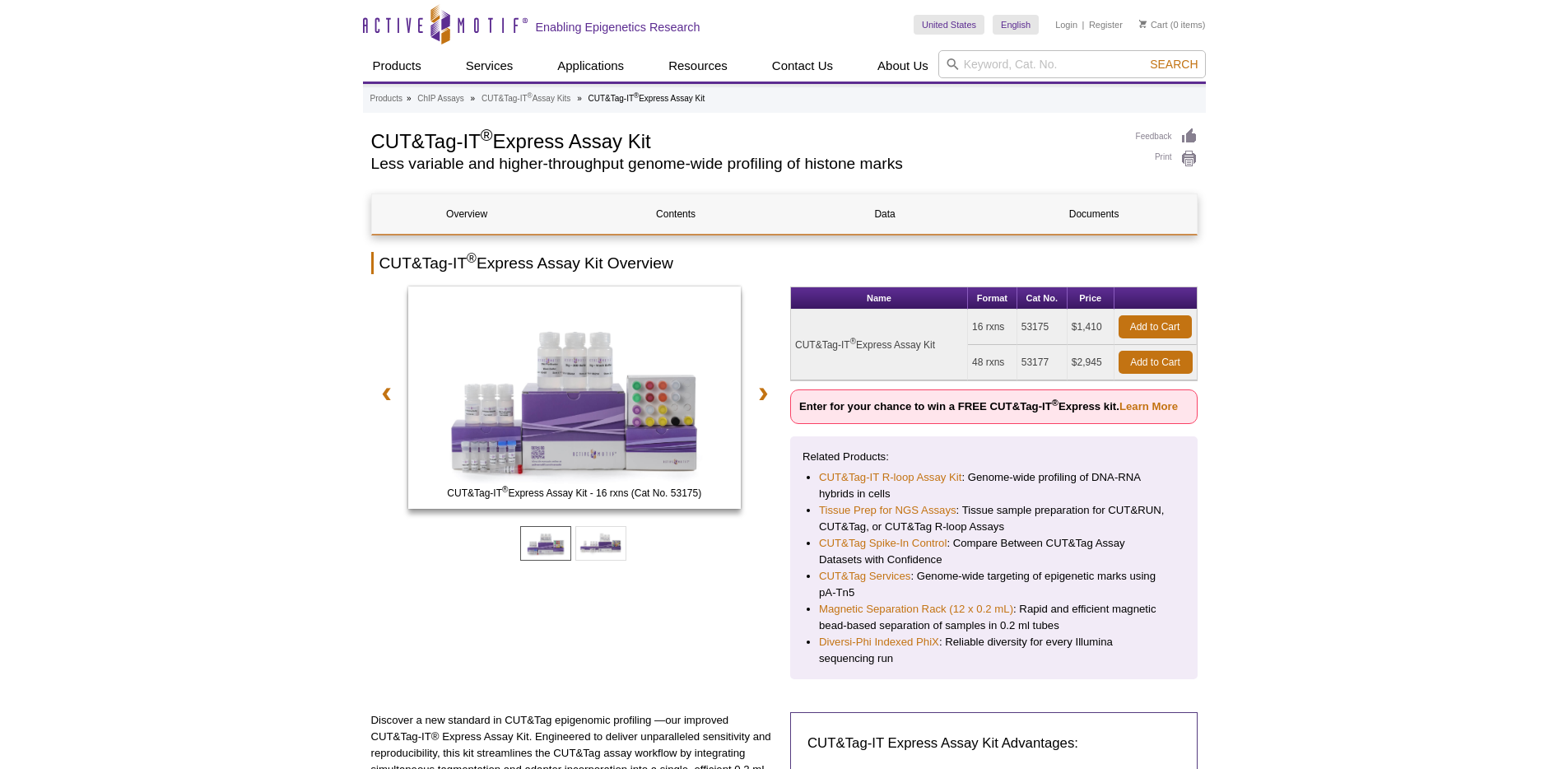 scroll, scrollTop: 0, scrollLeft: 0, axis: both 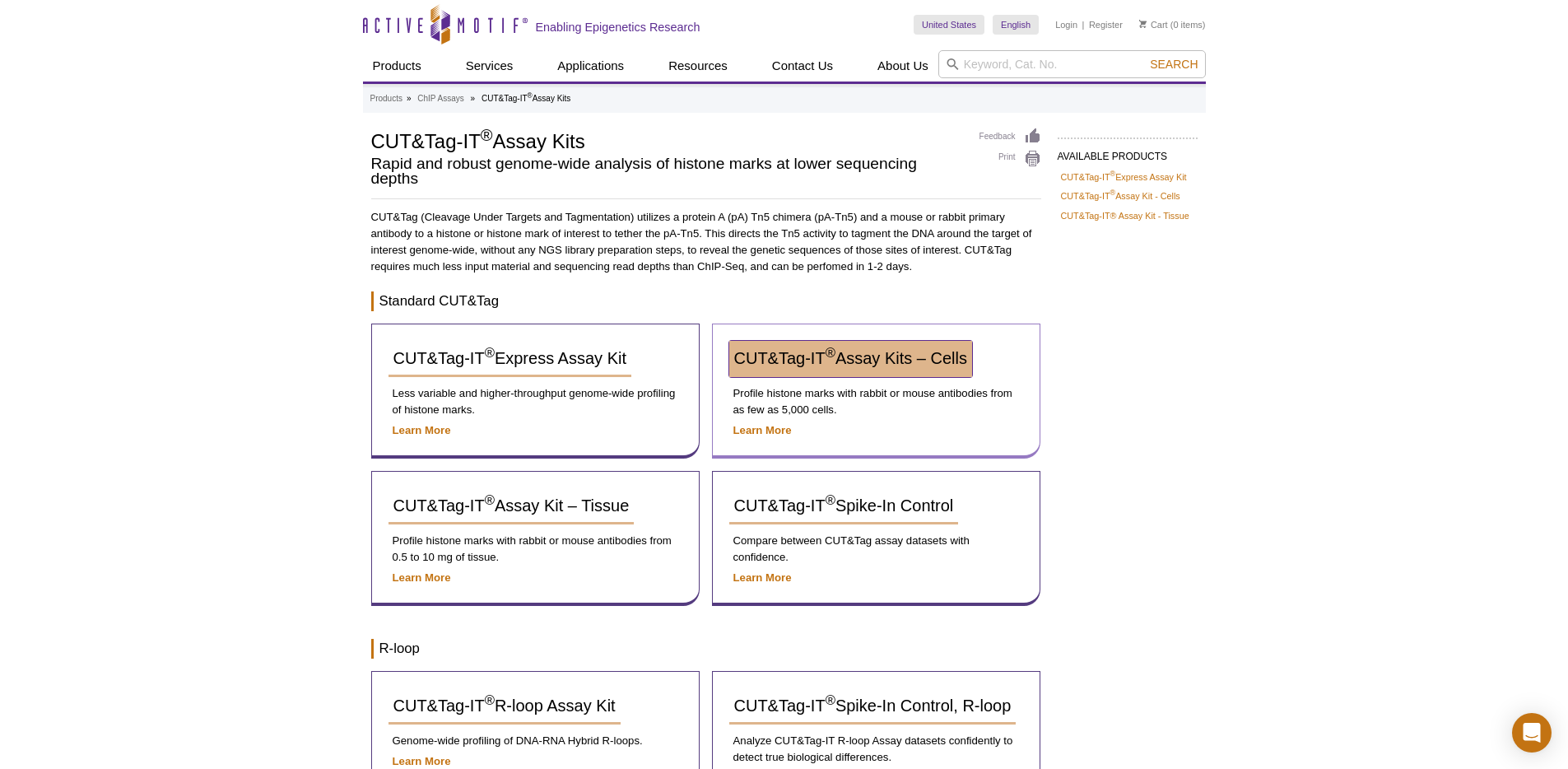 click on "CUT&Tag-IT ®  Assay Kits – Cells" at bounding box center (850, 358) 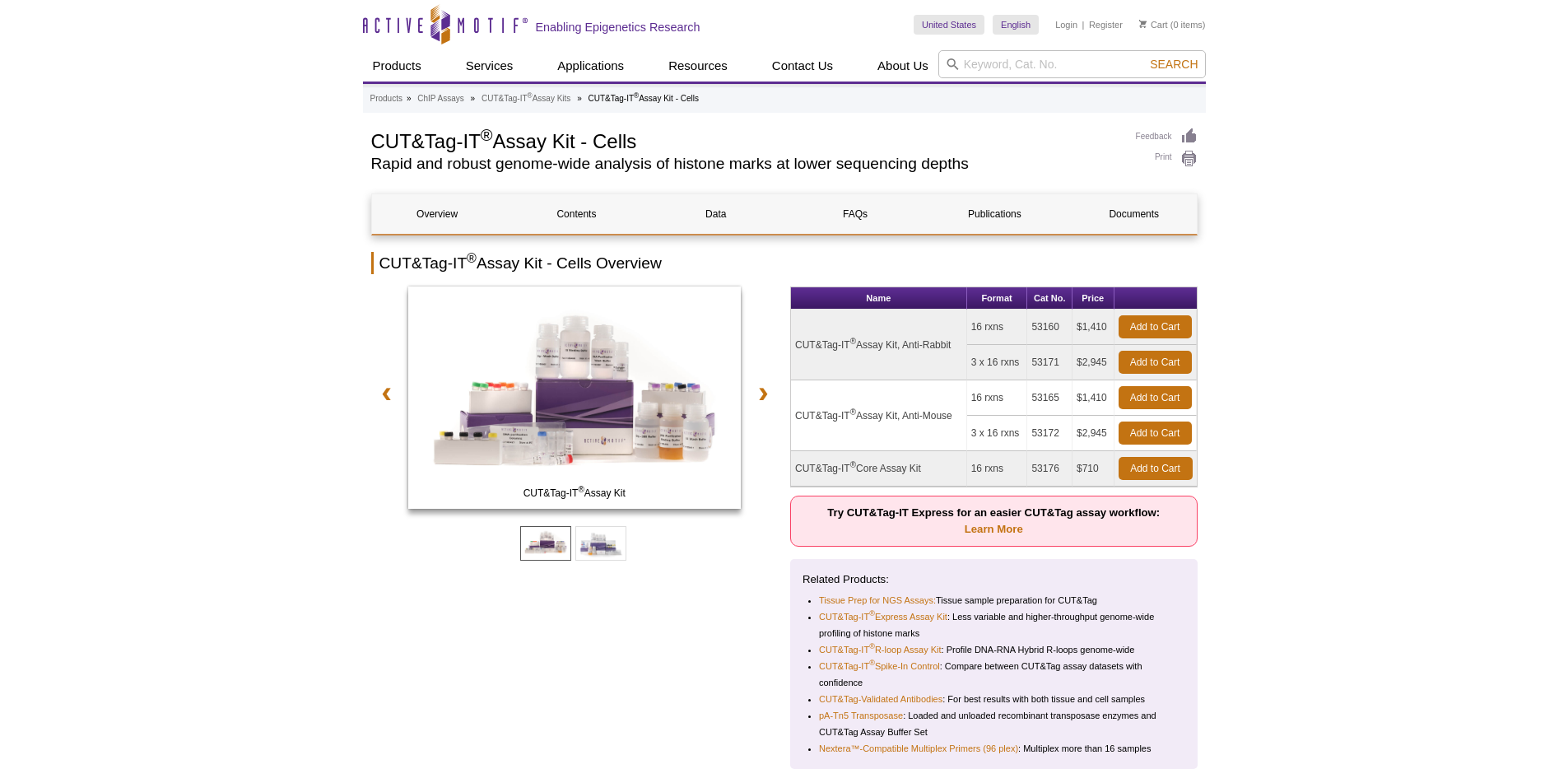 scroll, scrollTop: 0, scrollLeft: 0, axis: both 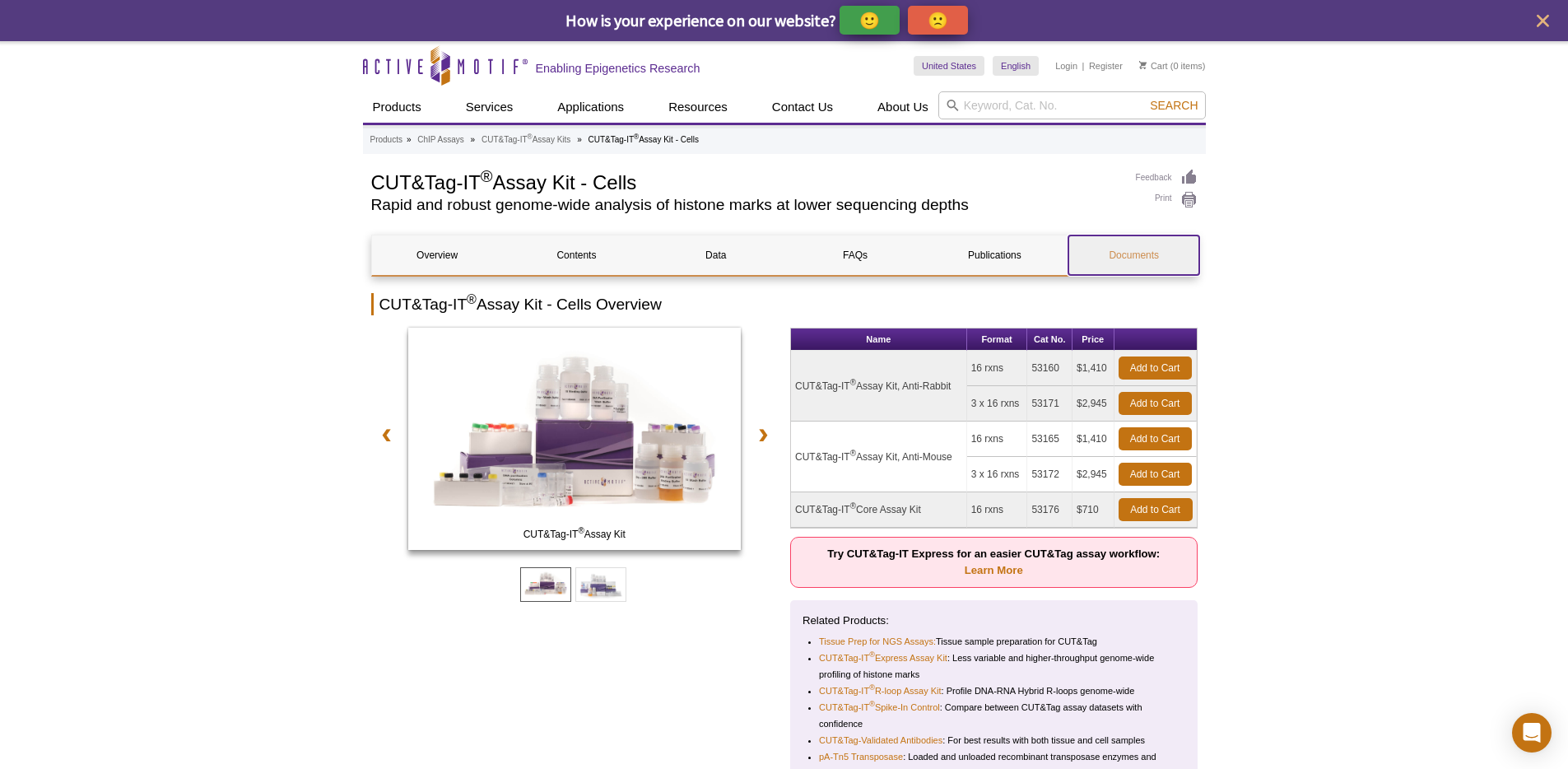 click on "Documents" at bounding box center [1133, 255] 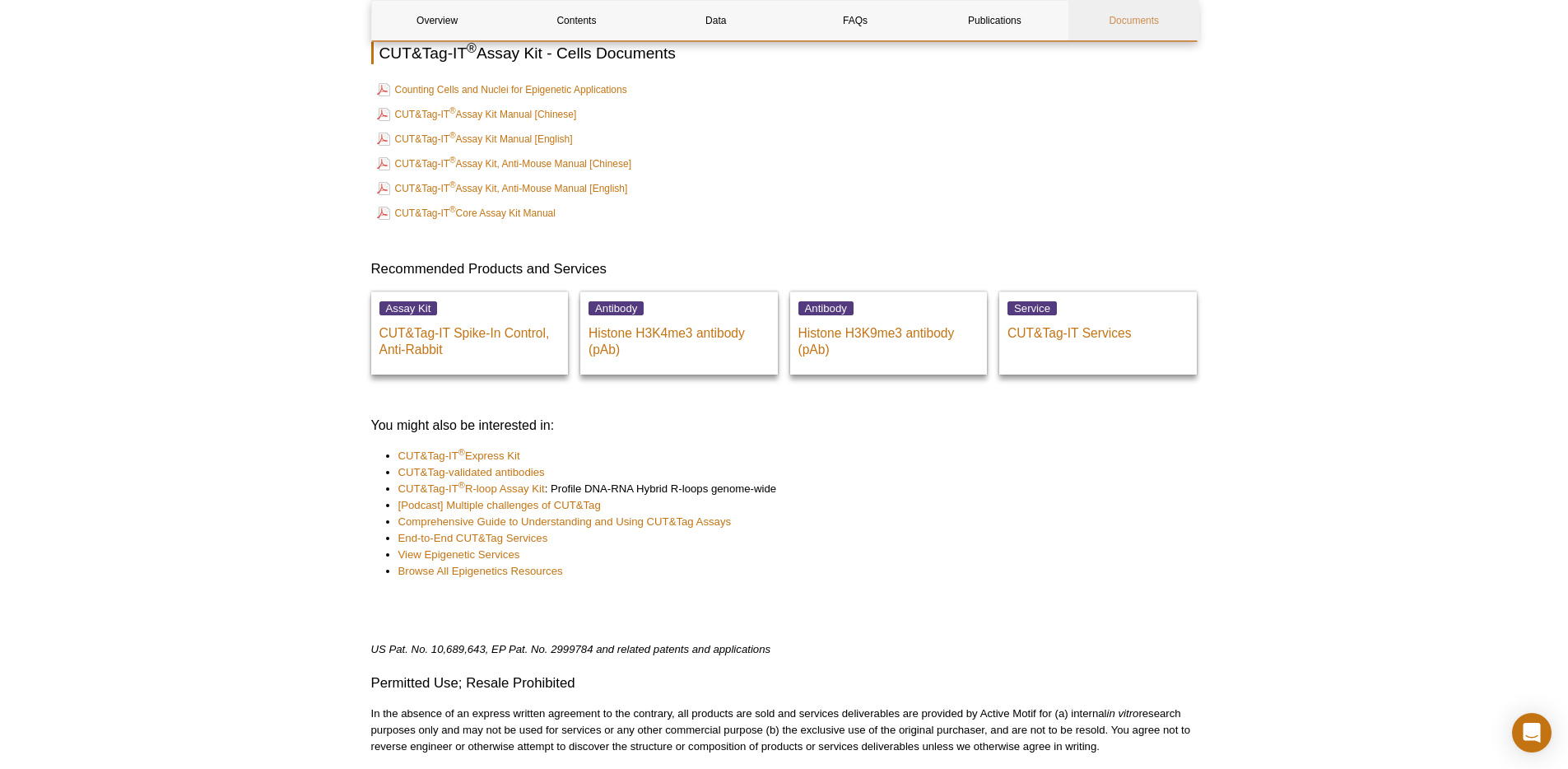 scroll, scrollTop: 5175, scrollLeft: 0, axis: vertical 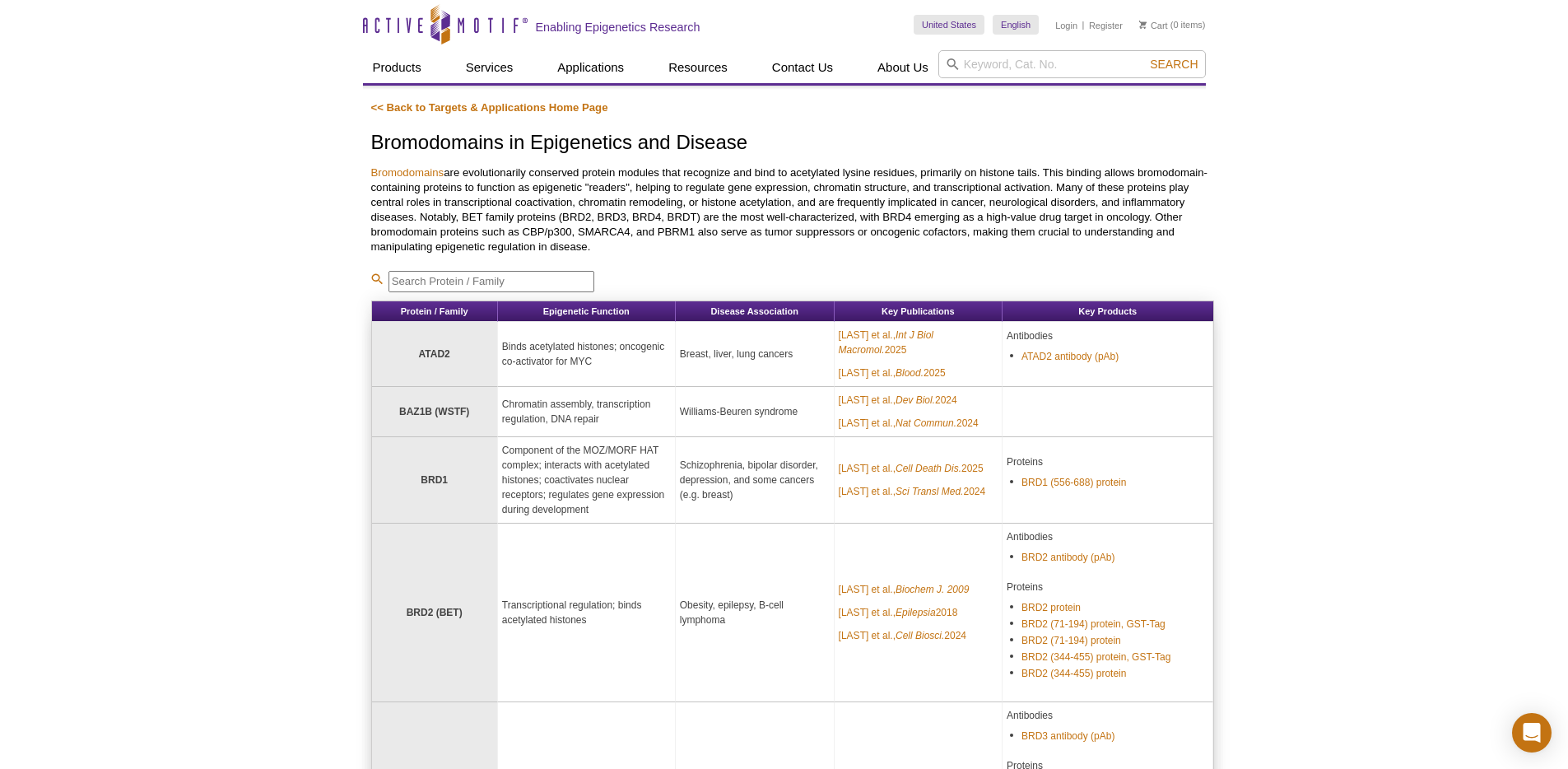 drag, startPoint x: 430, startPoint y: 308, endPoint x: 451, endPoint y: 289, distance: 28.319605 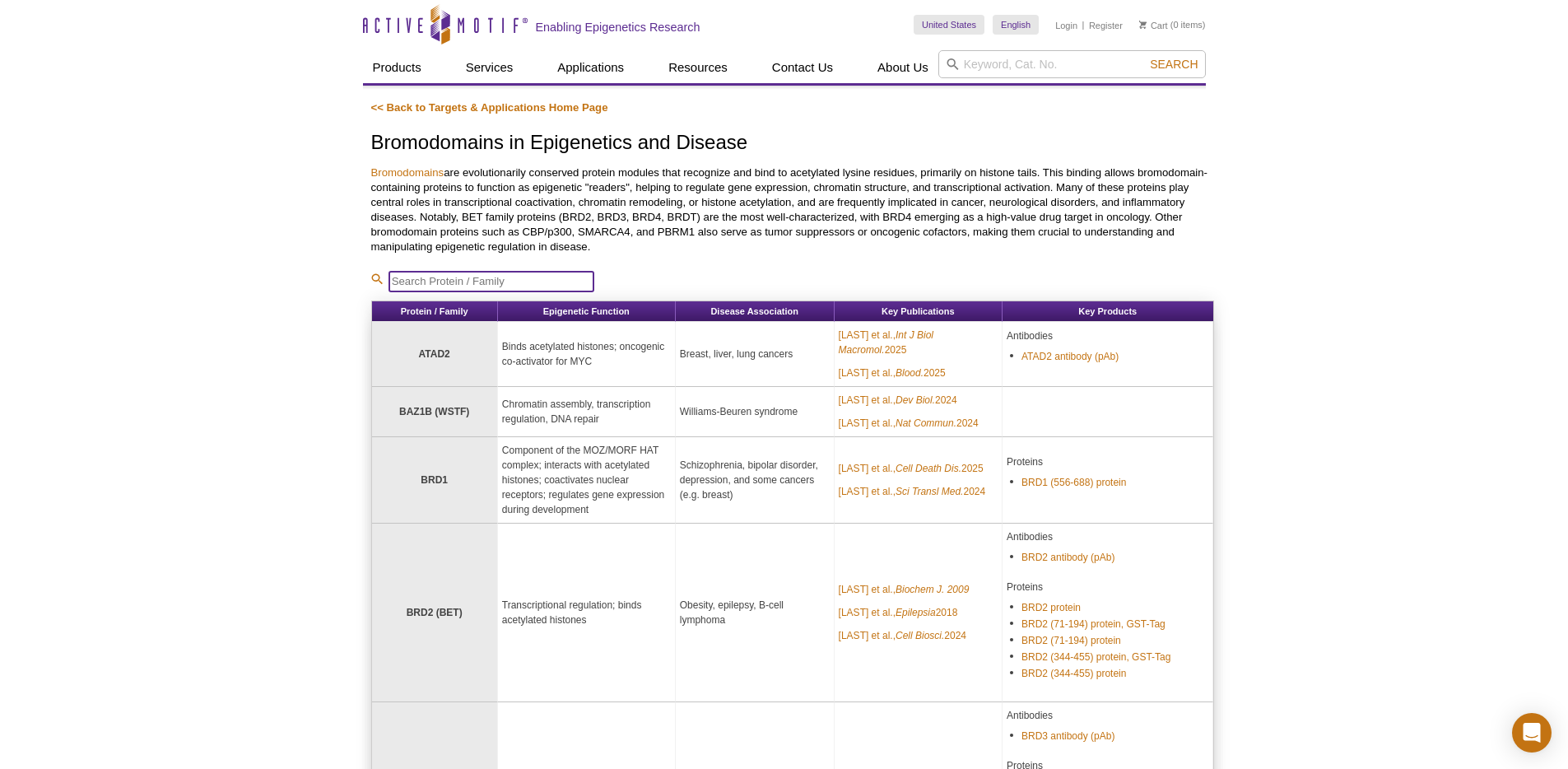 click at bounding box center (491, 282) 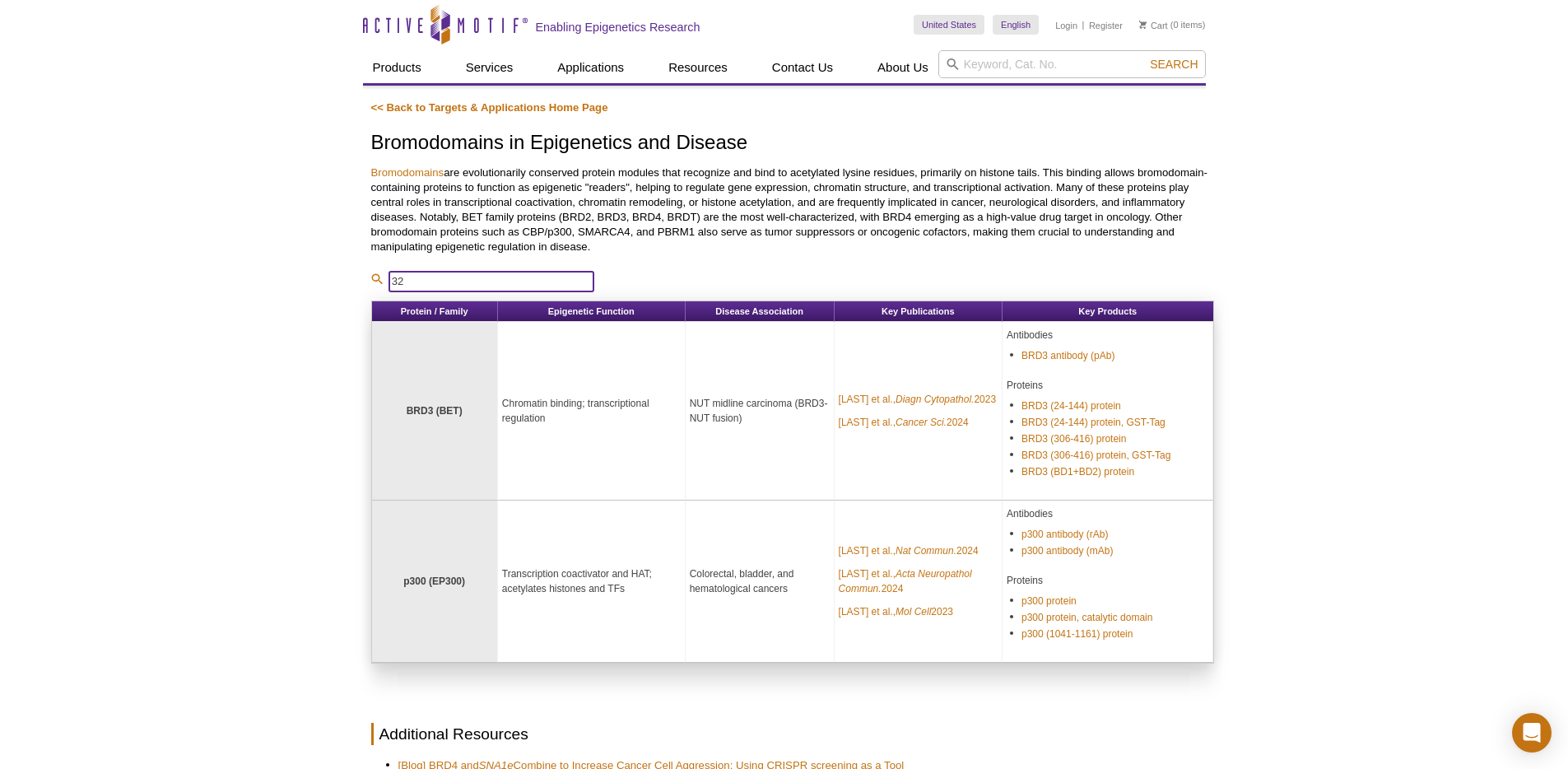 type on "32f" 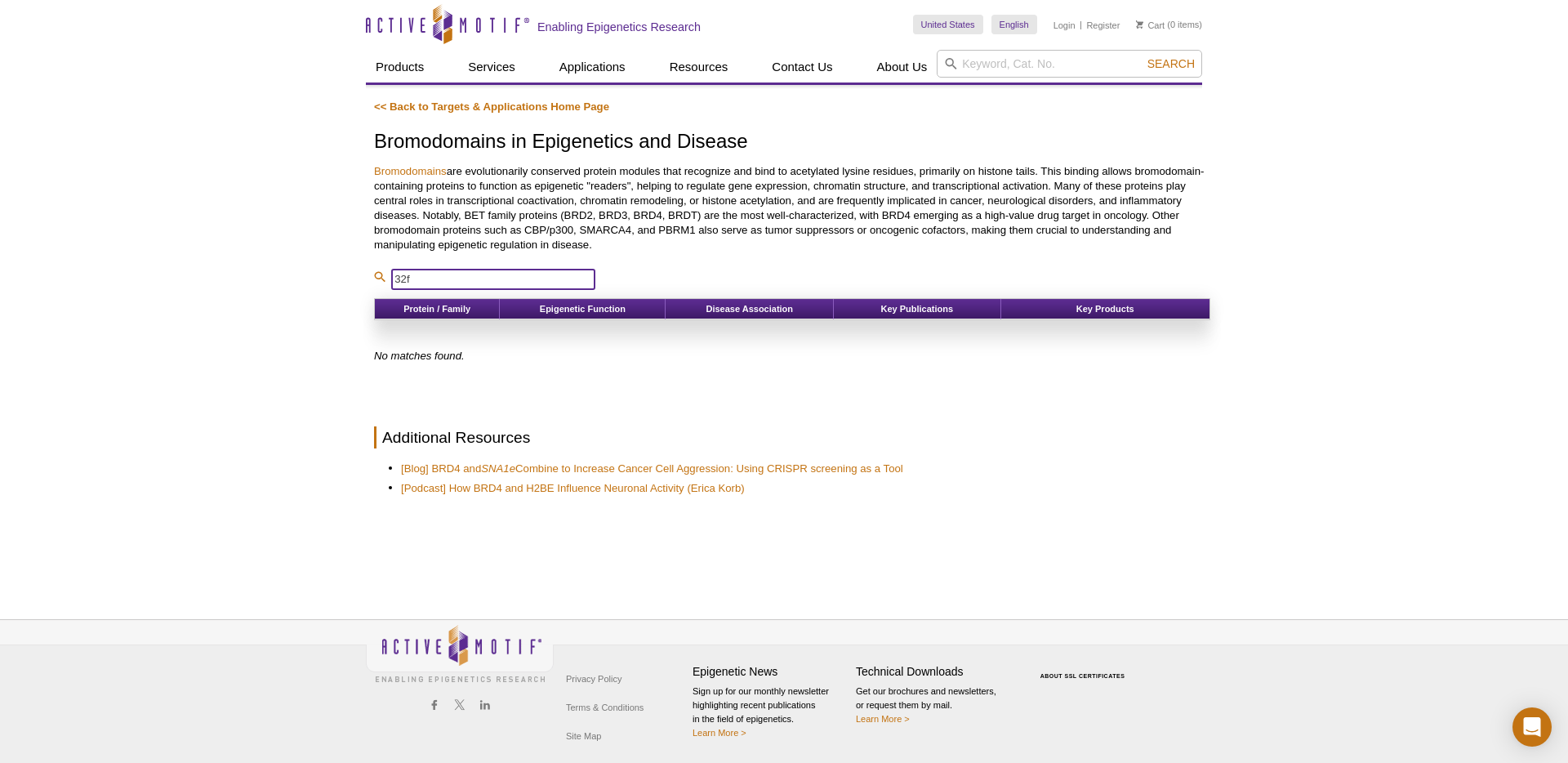 drag, startPoint x: 447, startPoint y: 282, endPoint x: 323, endPoint y: 281, distance: 124.00403 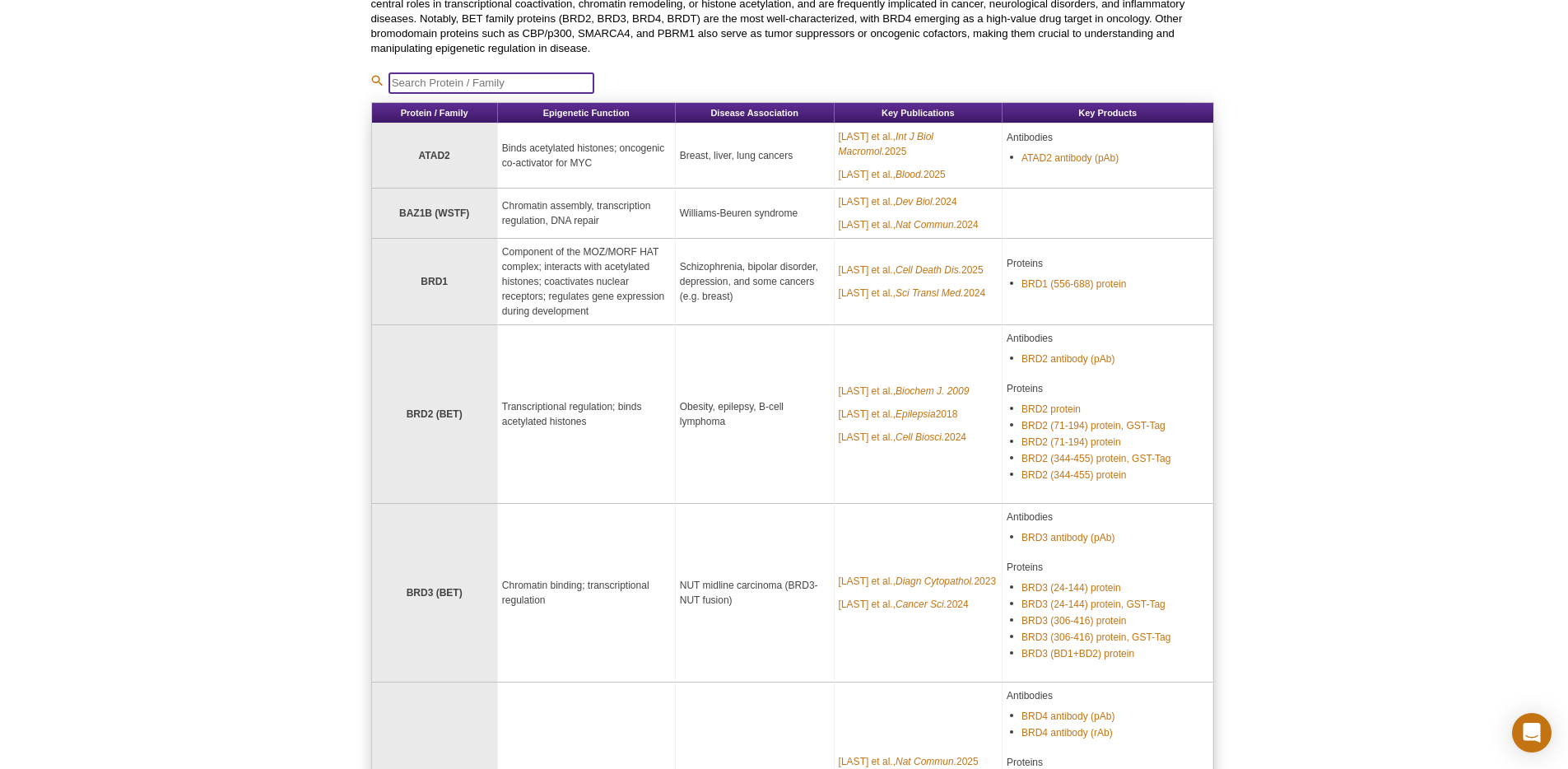 scroll, scrollTop: 0, scrollLeft: 0, axis: both 